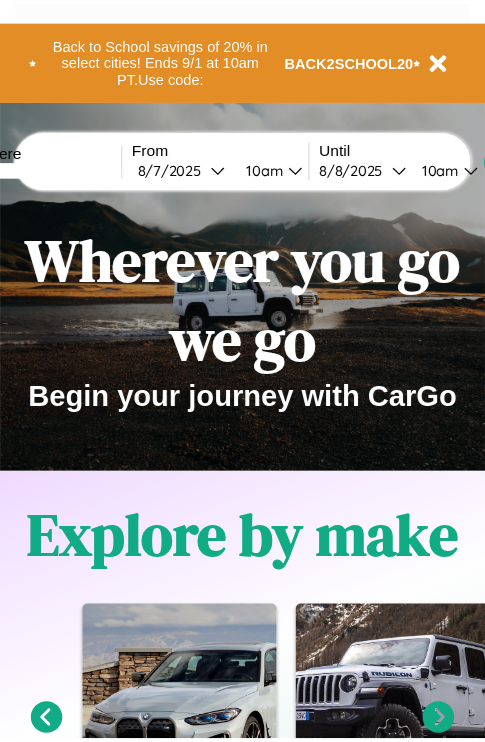 scroll, scrollTop: 0, scrollLeft: 0, axis: both 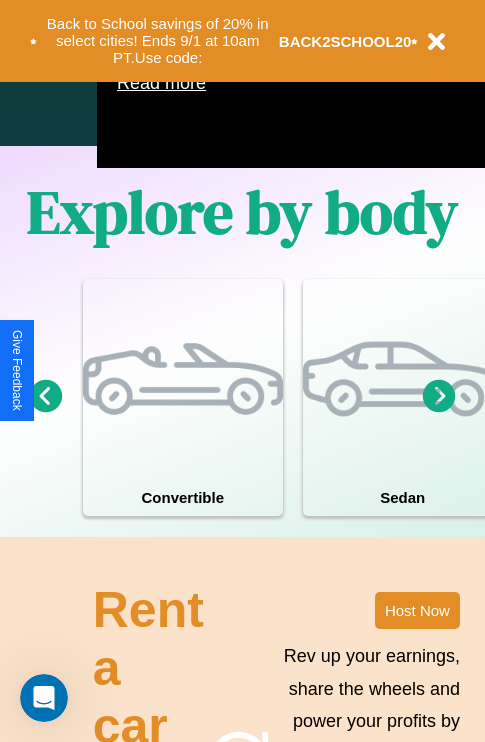 click 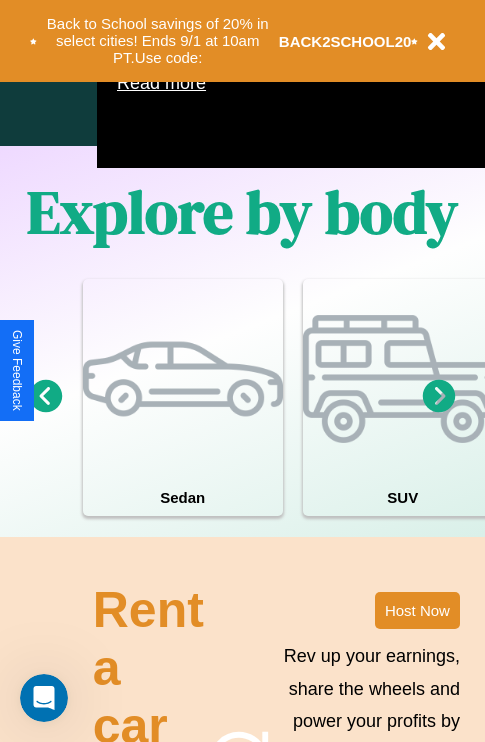 click 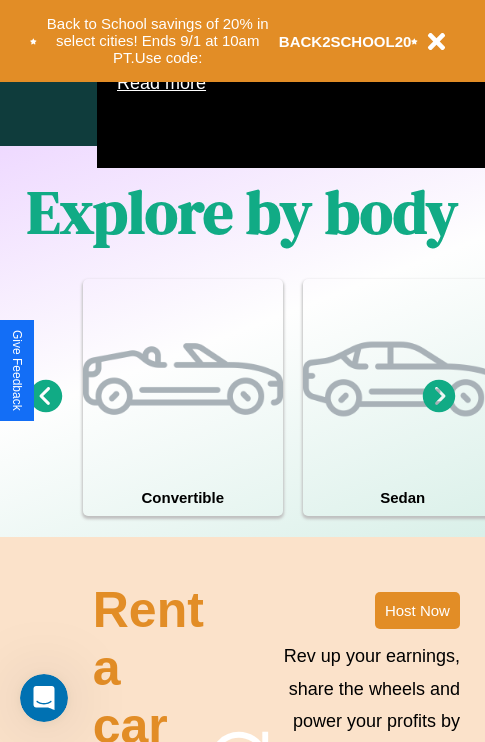 click 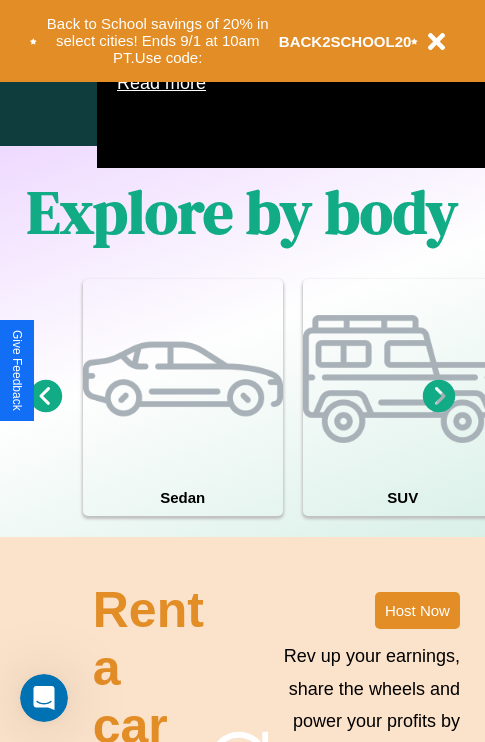 click 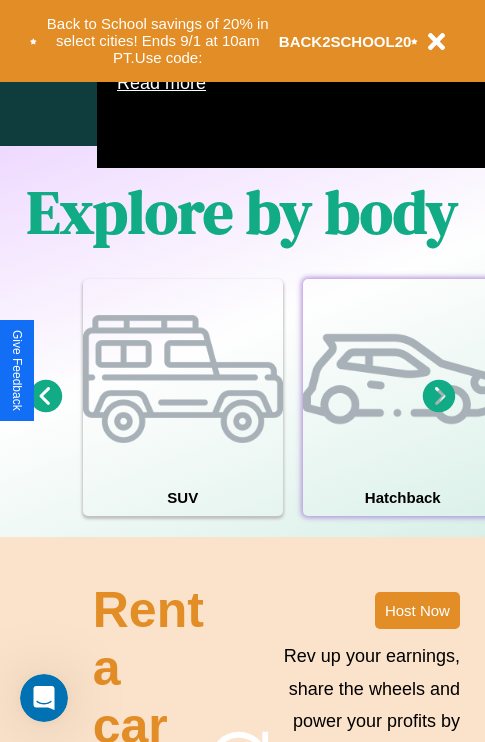 click at bounding box center (403, 379) 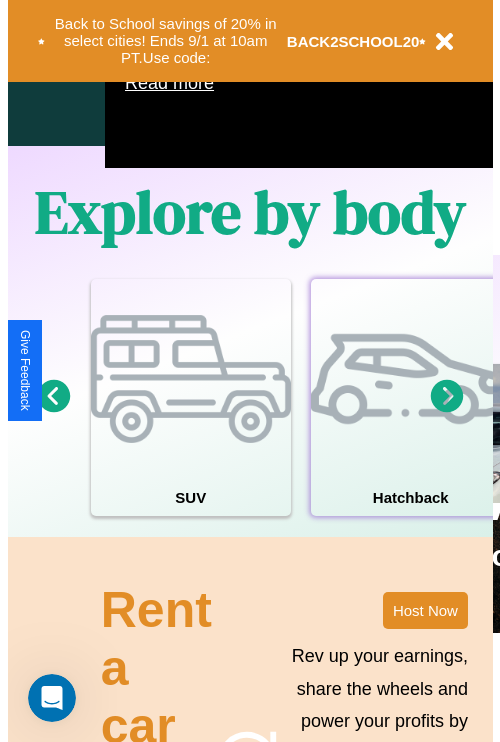 scroll, scrollTop: 0, scrollLeft: 0, axis: both 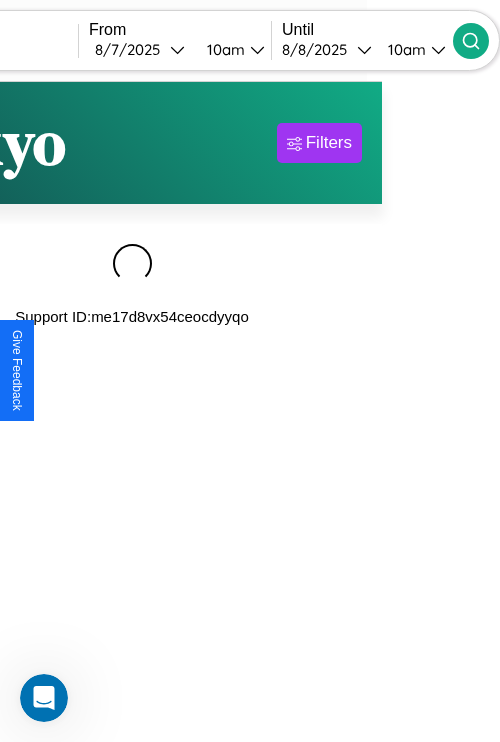 type on "******" 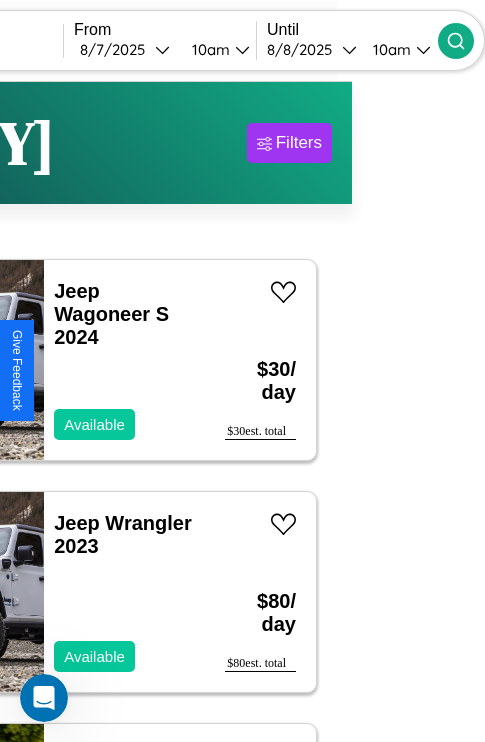 scroll, scrollTop: 95, scrollLeft: 35, axis: both 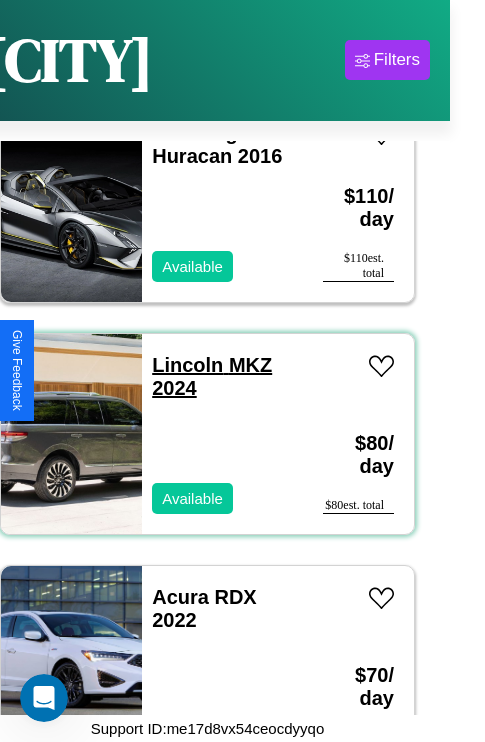 click on "Lincoln   MKZ   2024" at bounding box center (212, 376) 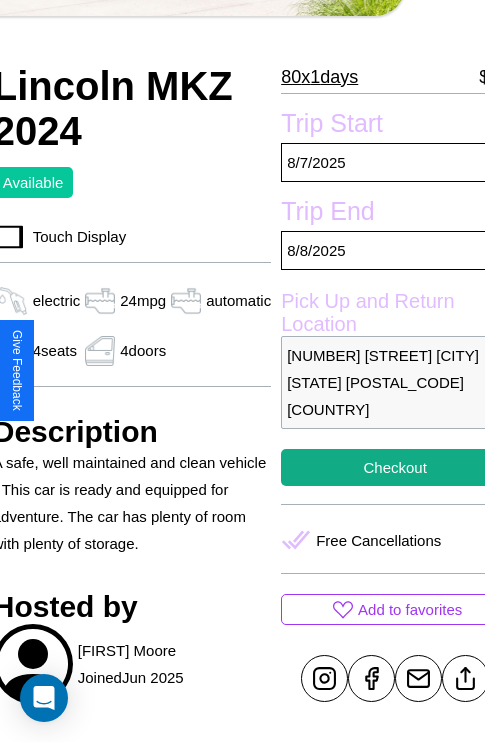 scroll, scrollTop: 432, scrollLeft: 96, axis: both 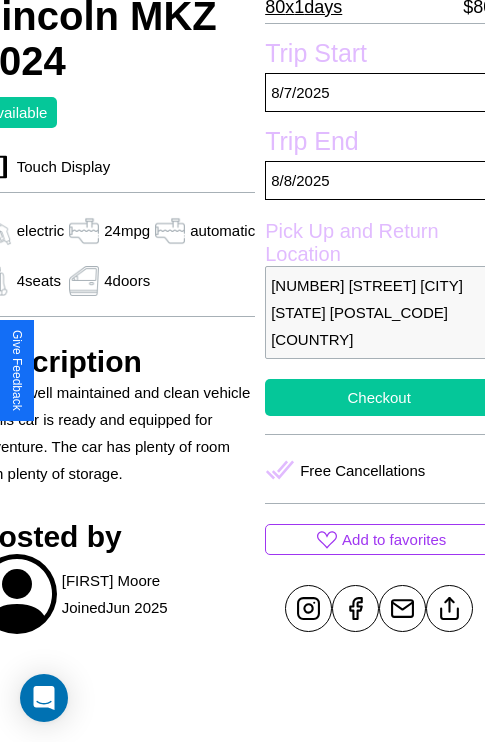 click on "Checkout" at bounding box center (379, 397) 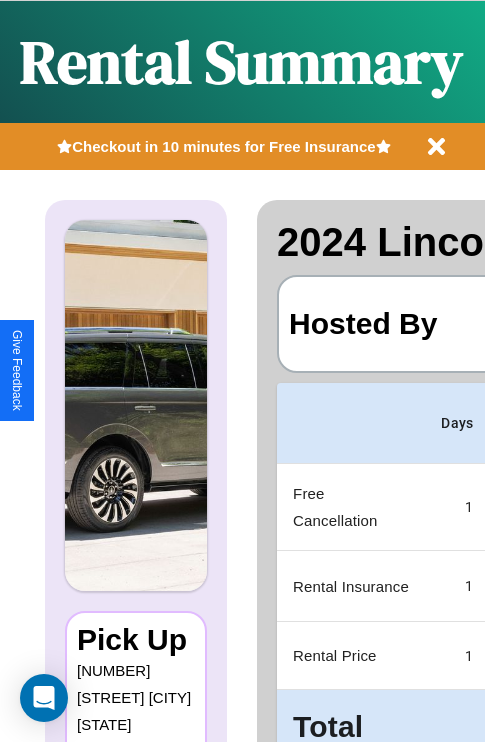 scroll, scrollTop: 0, scrollLeft: 378, axis: horizontal 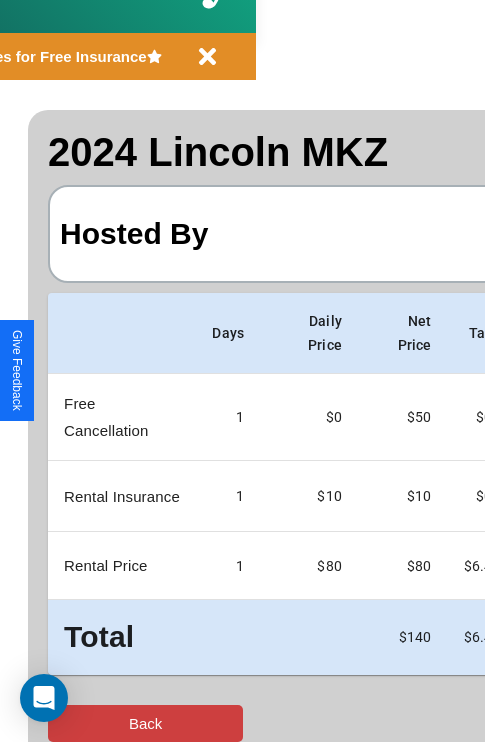 click on "Back" at bounding box center [145, 723] 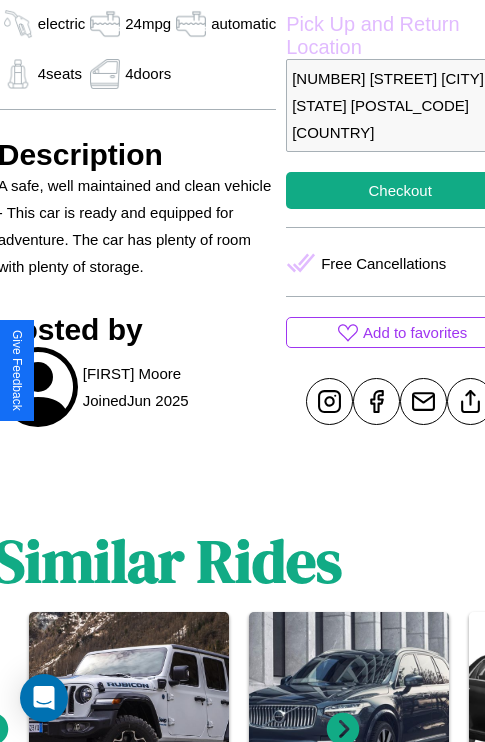 scroll, scrollTop: 643, scrollLeft: 76, axis: both 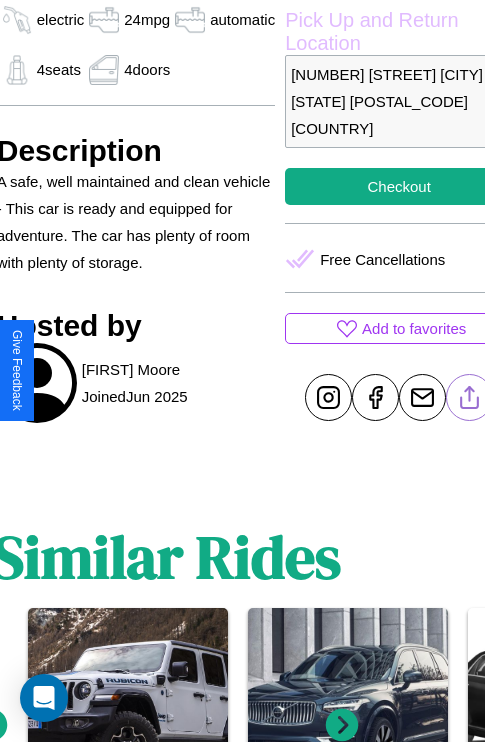click 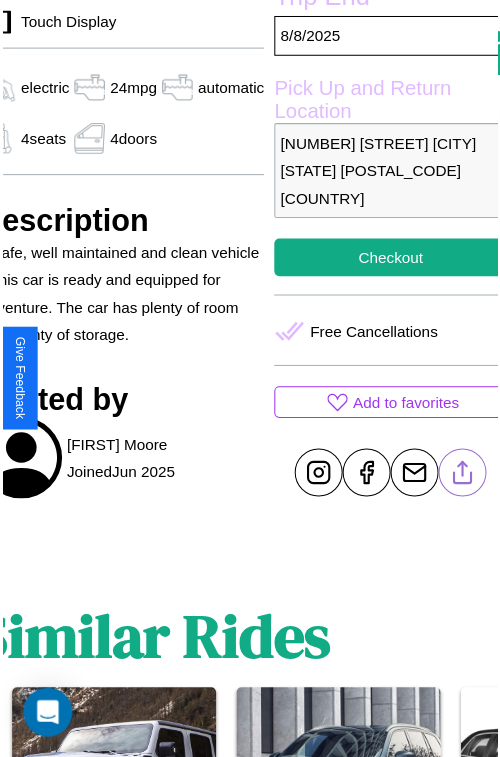 scroll, scrollTop: 574, scrollLeft: 96, axis: both 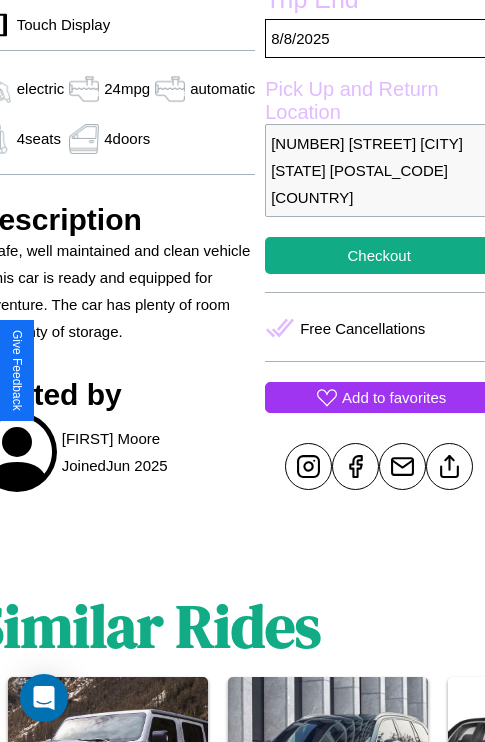 click on "Add to favorites" at bounding box center [394, 397] 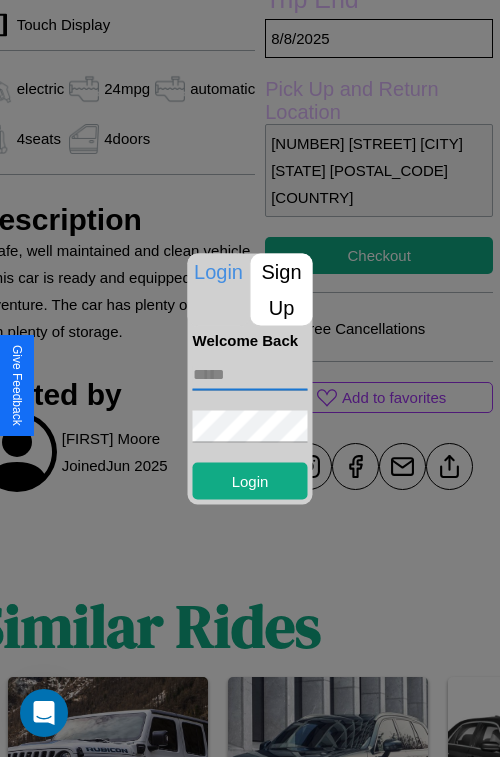 click at bounding box center (250, 374) 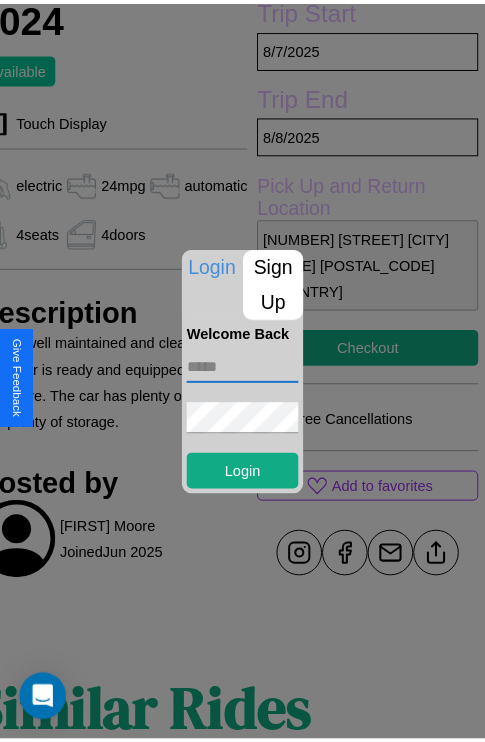 scroll, scrollTop: 353, scrollLeft: 96, axis: both 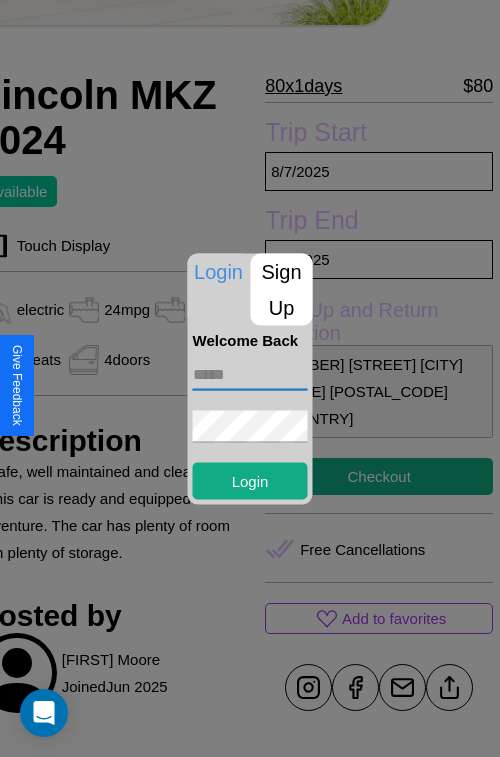 click at bounding box center [250, 378] 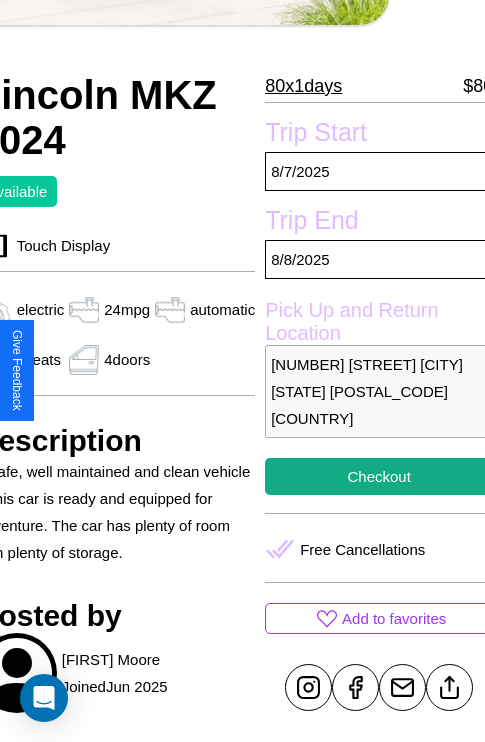 click on "[NUMBER] [STREET]  [CITY] [STATE] [POSTAL_CODE] [COUNTRY]" at bounding box center (379, 391) 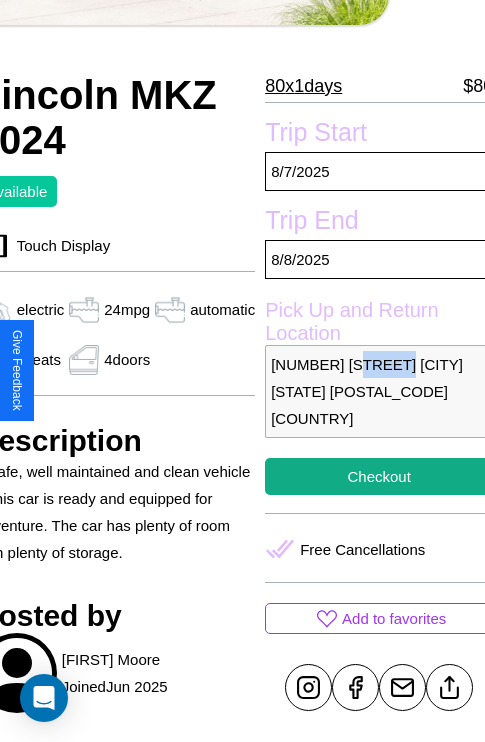 click on "[NUMBER] [STREET]  [CITY] [STATE] [POSTAL_CODE] [COUNTRY]" at bounding box center (379, 391) 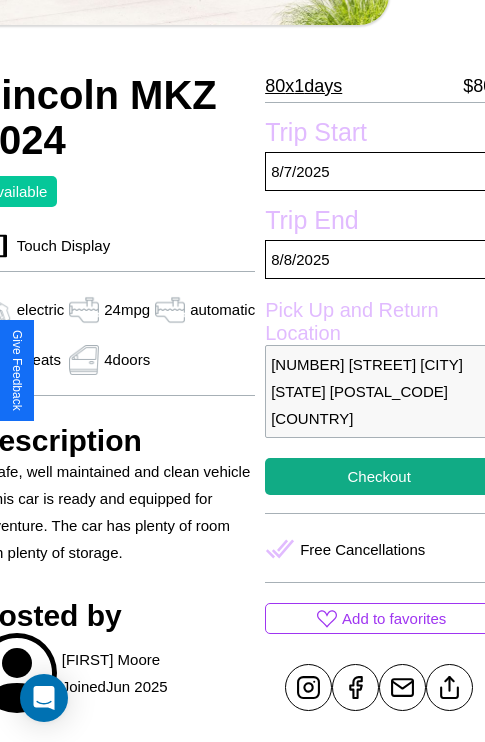 click on "[NUMBER] [STREET]  [CITY] [STATE] [POSTAL_CODE] [COUNTRY]" at bounding box center [379, 391] 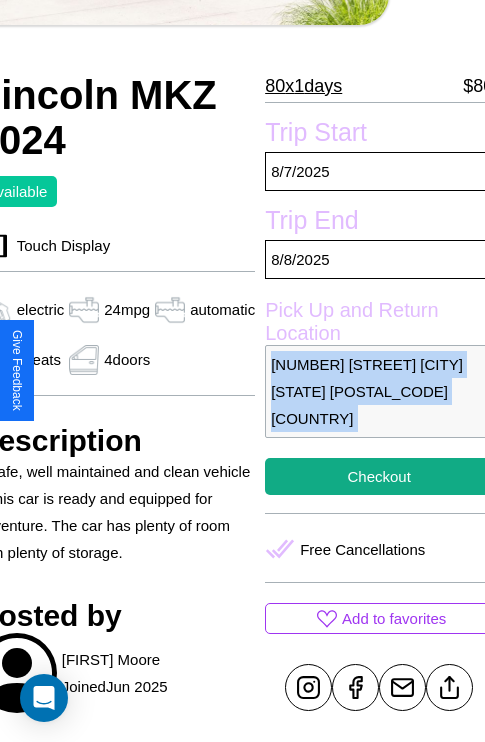 click on "[NUMBER] [STREET]  [CITY] [STATE] [POSTAL_CODE] [COUNTRY]" at bounding box center [379, 391] 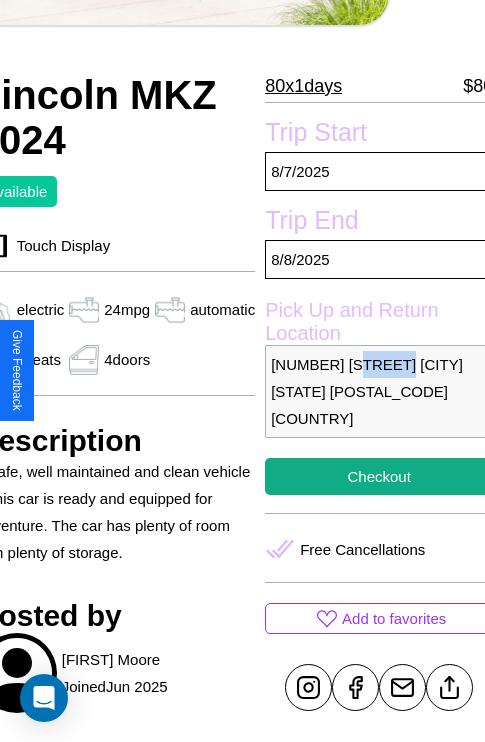 click on "[NUMBER] [STREET]  [CITY] [STATE] [POSTAL_CODE] [COUNTRY]" at bounding box center (379, 391) 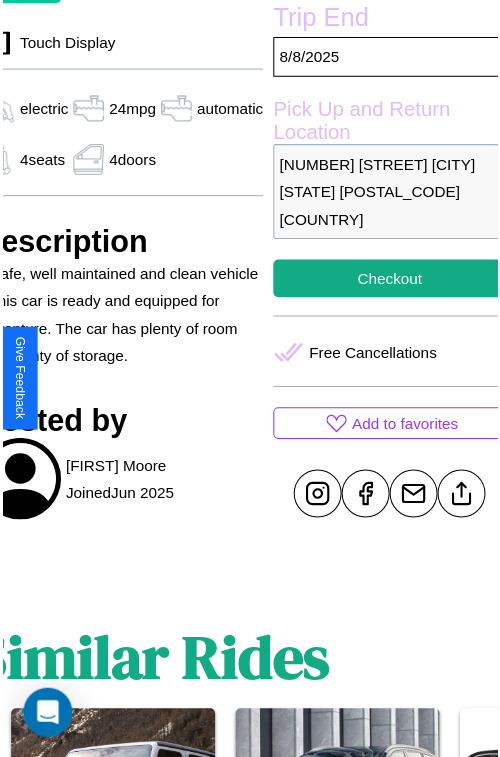 scroll, scrollTop: 574, scrollLeft: 96, axis: both 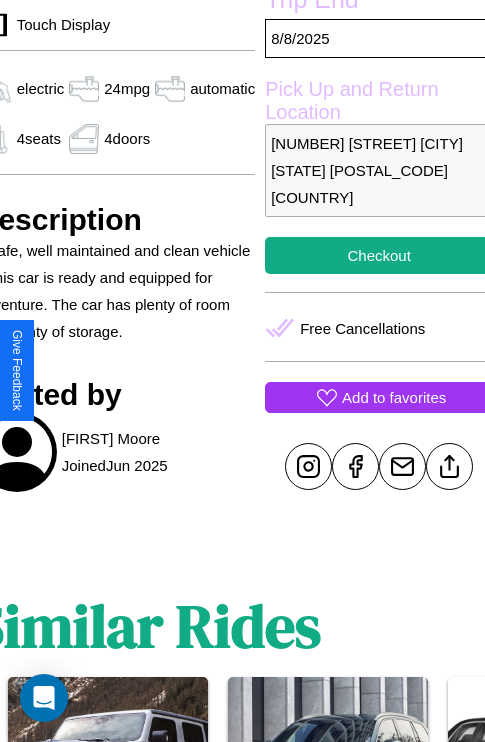 click on "Add to favorites" at bounding box center (394, 397) 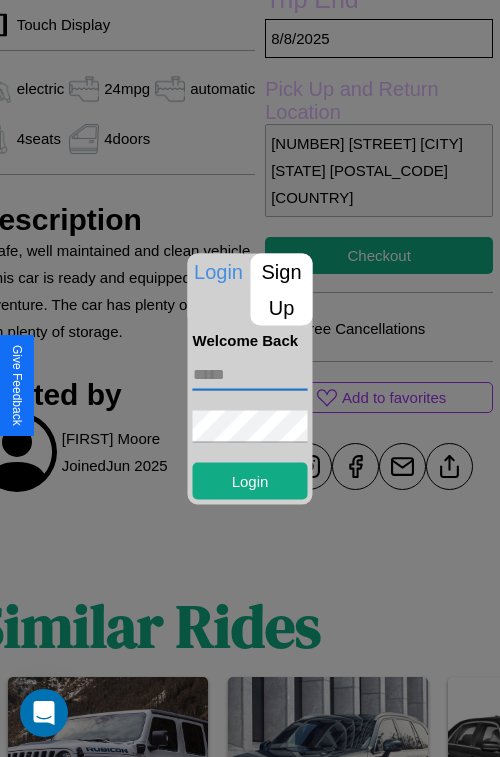 click at bounding box center [250, 374] 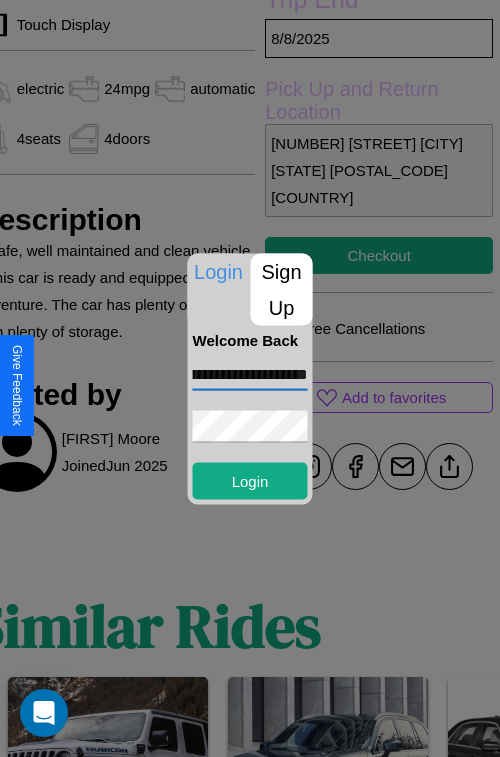 scroll, scrollTop: 0, scrollLeft: 81, axis: horizontal 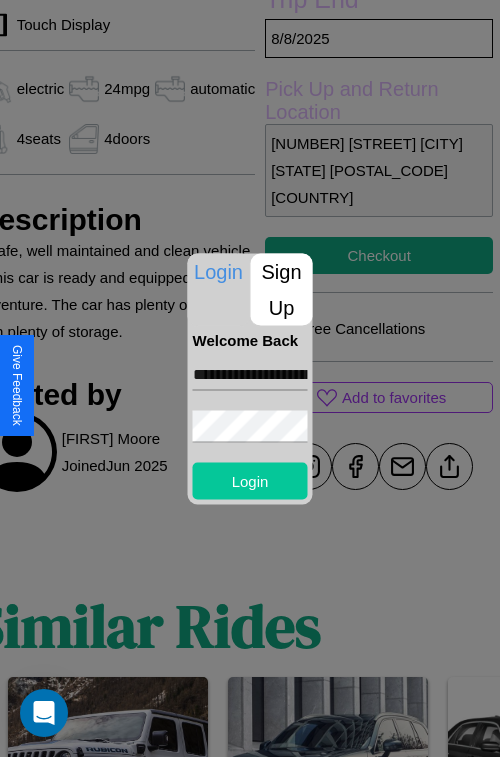click on "Login" at bounding box center (250, 480) 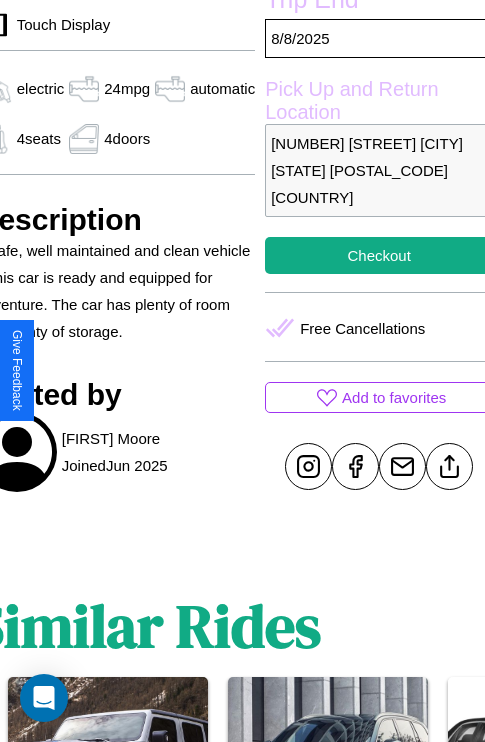 scroll, scrollTop: 432, scrollLeft: 96, axis: both 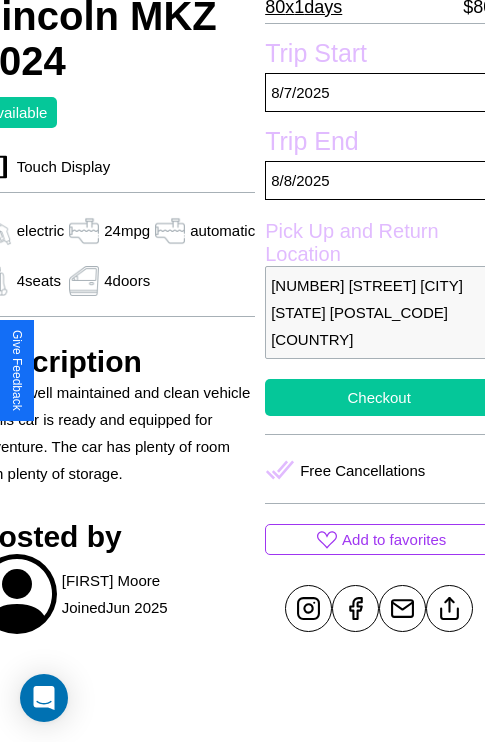 click on "Checkout" at bounding box center [379, 397] 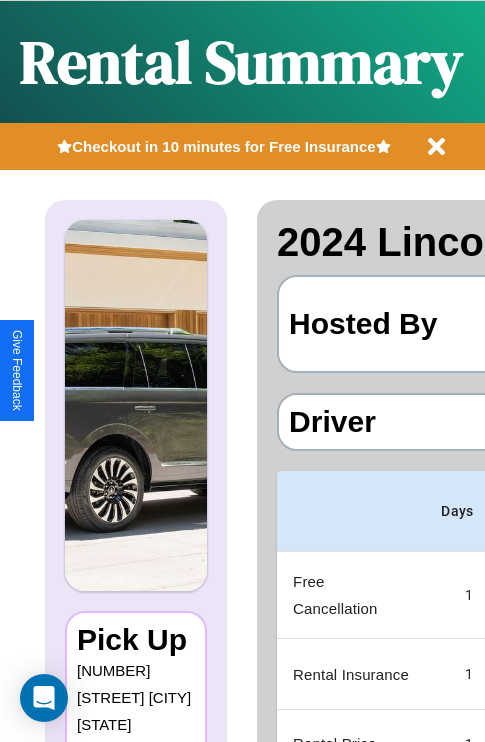scroll, scrollTop: 0, scrollLeft: 378, axis: horizontal 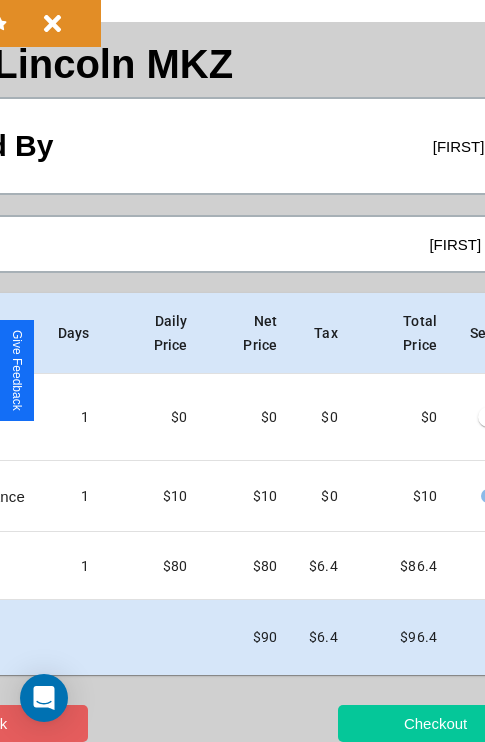 click on "Checkout" at bounding box center (435, 723) 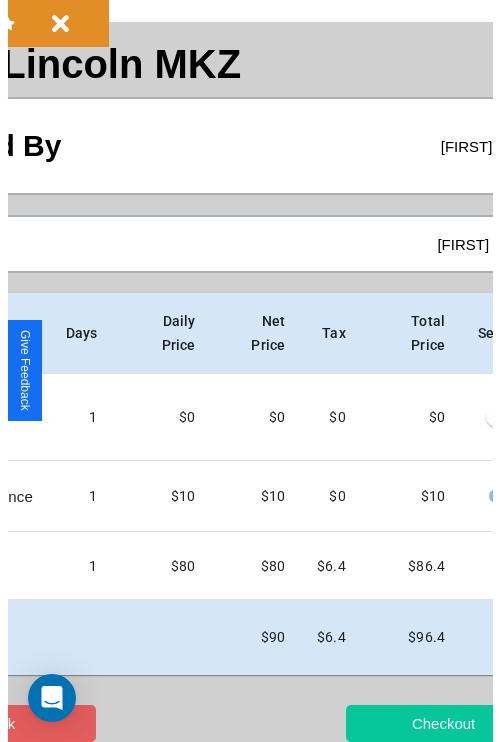 scroll, scrollTop: 0, scrollLeft: 0, axis: both 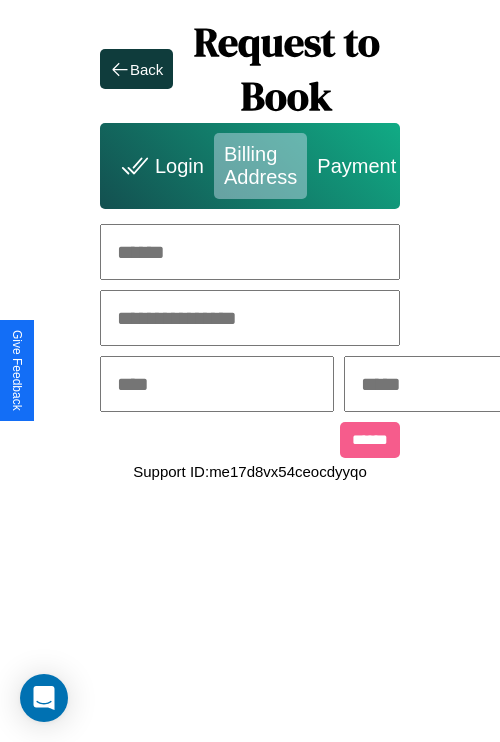 click at bounding box center (250, 252) 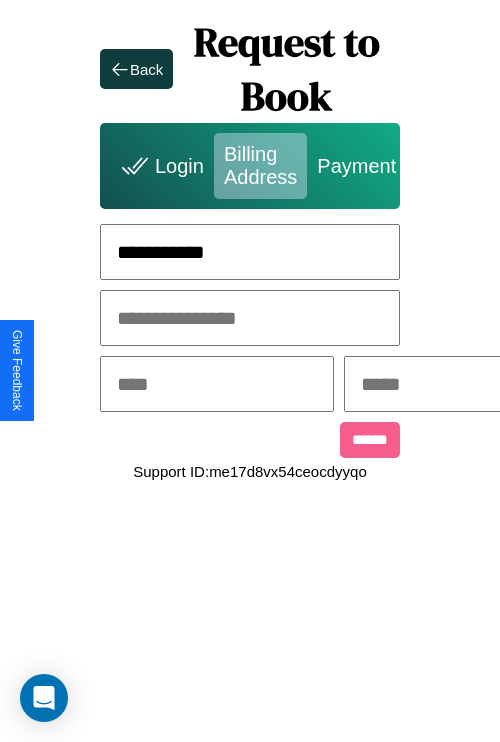 type on "**********" 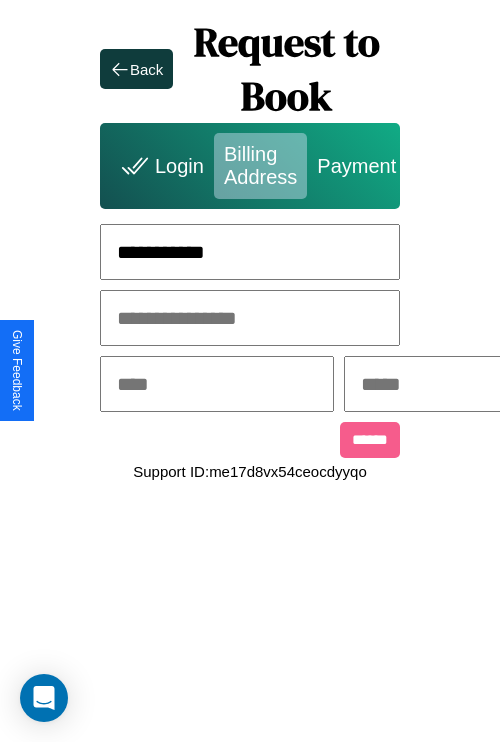 click at bounding box center (217, 384) 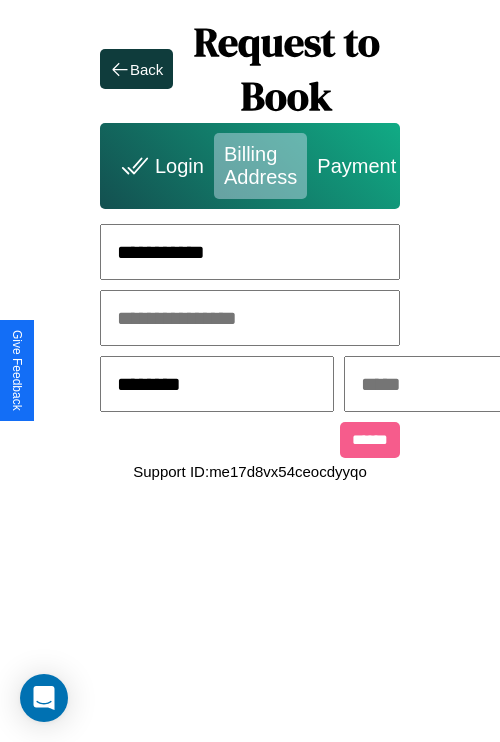 type on "********" 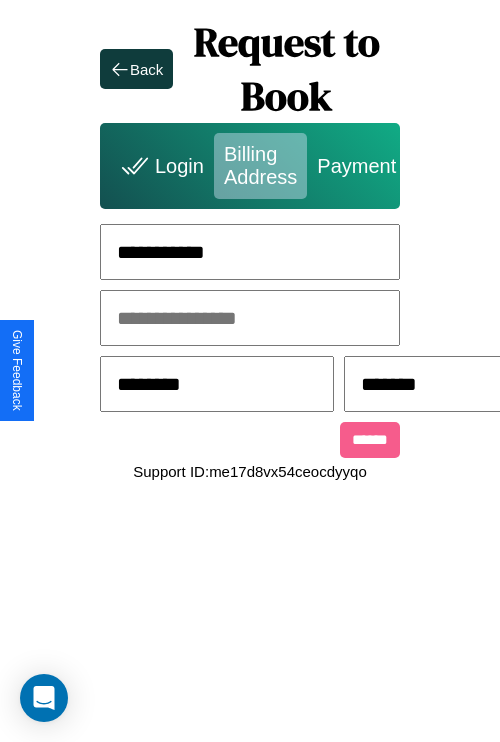 scroll, scrollTop: 0, scrollLeft: 517, axis: horizontal 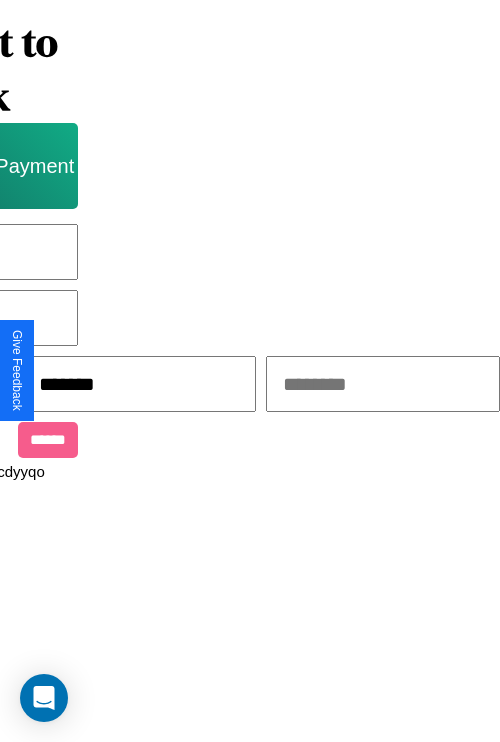 type on "*******" 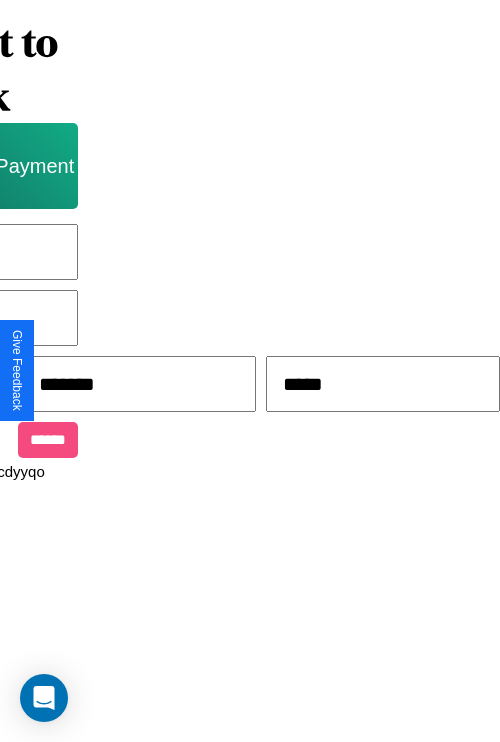 type on "*****" 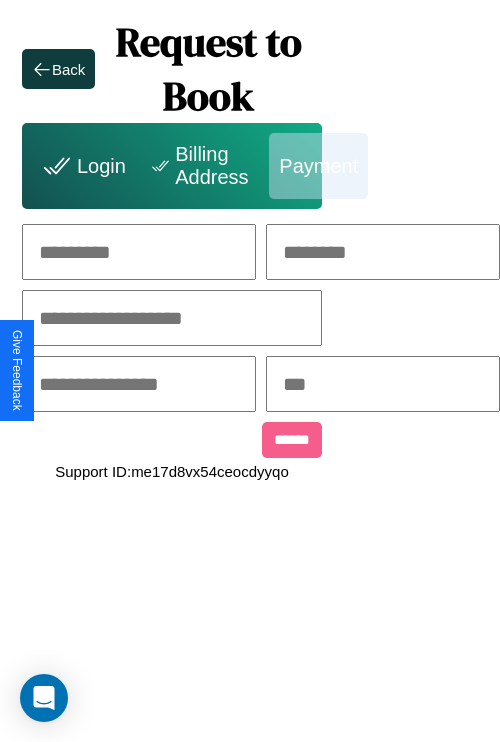 scroll, scrollTop: 0, scrollLeft: 208, axis: horizontal 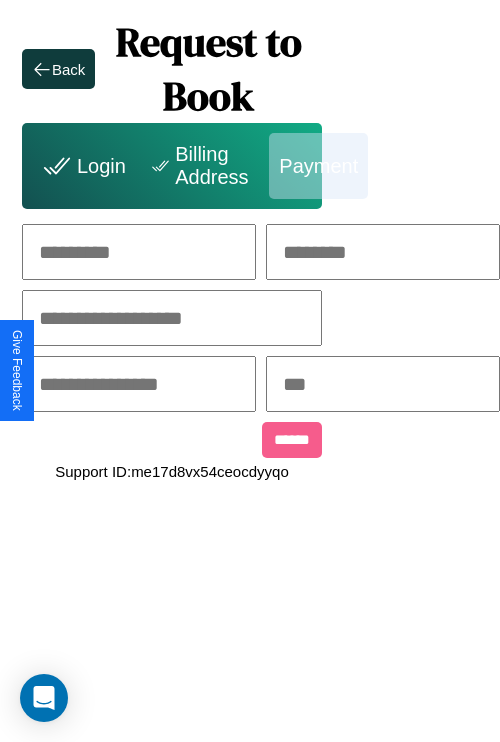 click at bounding box center [139, 252] 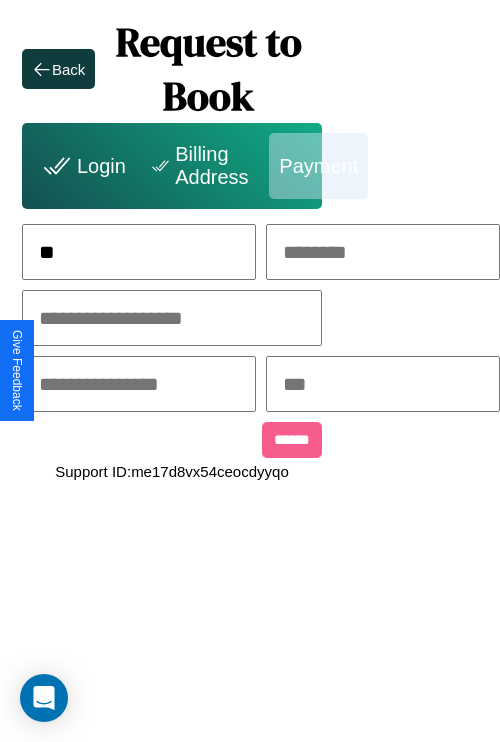 scroll, scrollTop: 0, scrollLeft: 130, axis: horizontal 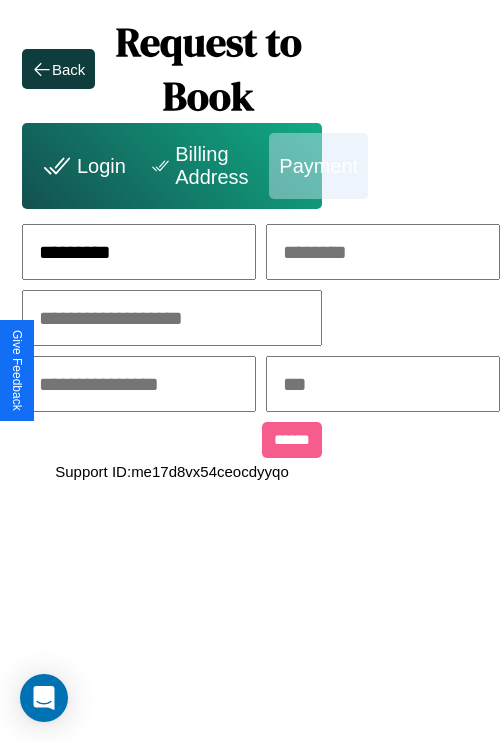 type on "*********" 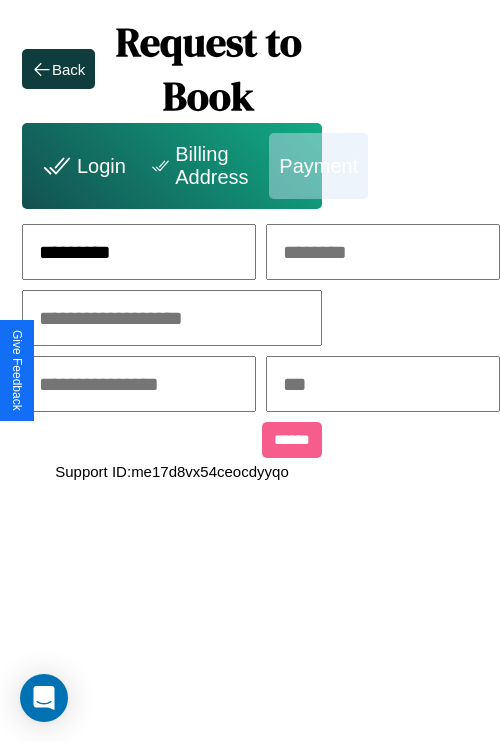 click at bounding box center [383, 252] 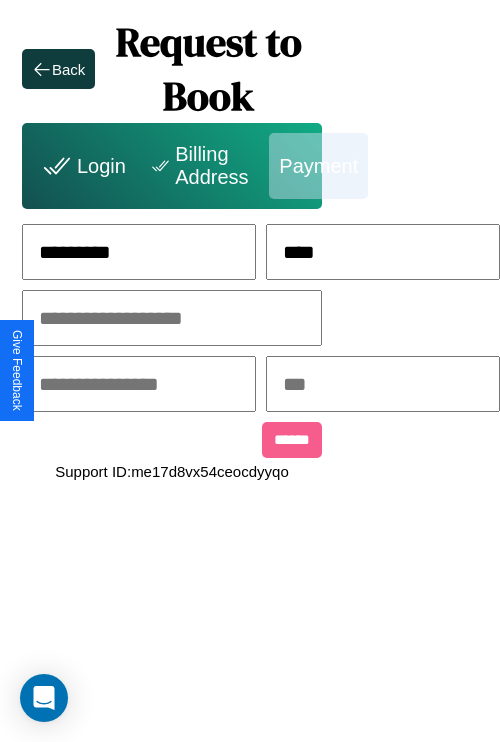 type on "****" 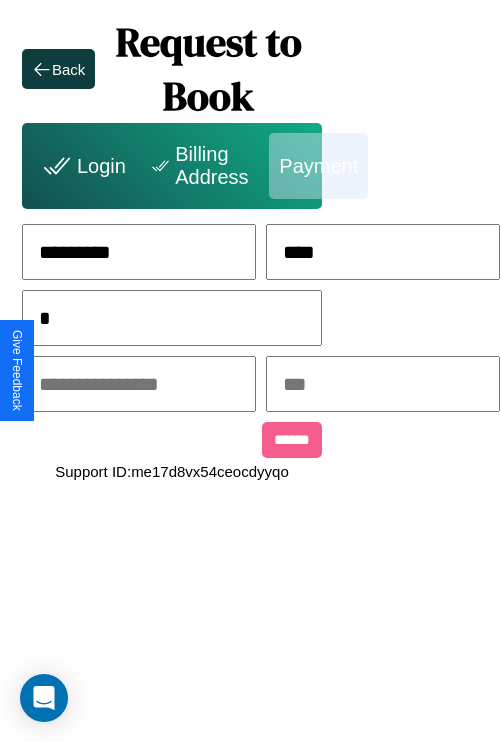 scroll, scrollTop: 0, scrollLeft: 128, axis: horizontal 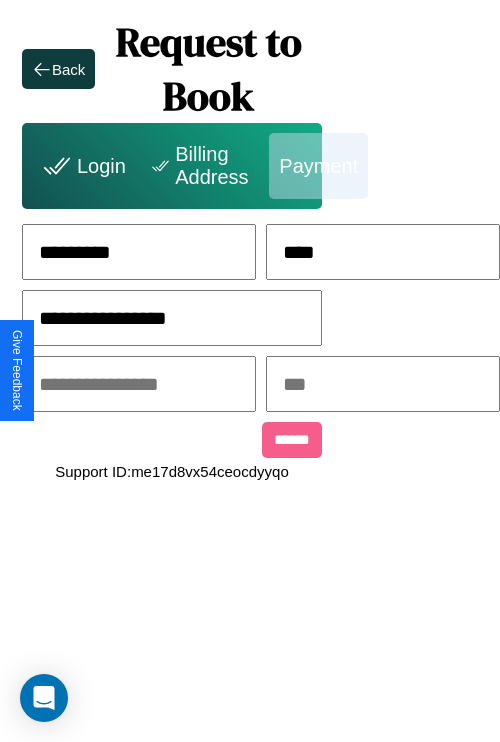 type on "**********" 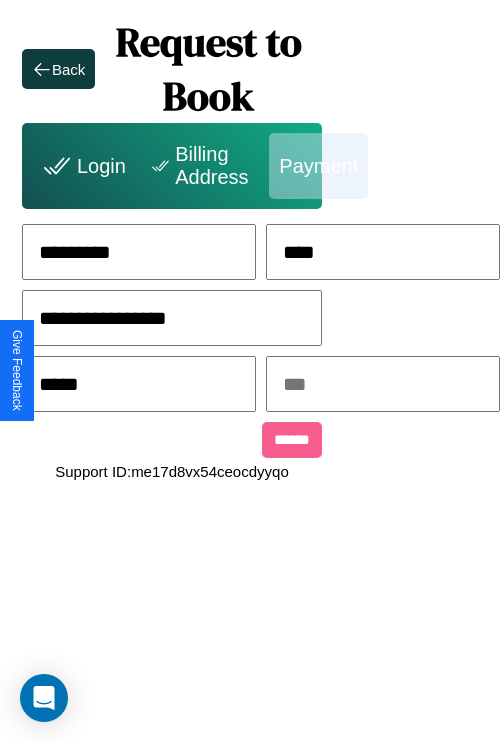 type on "*****" 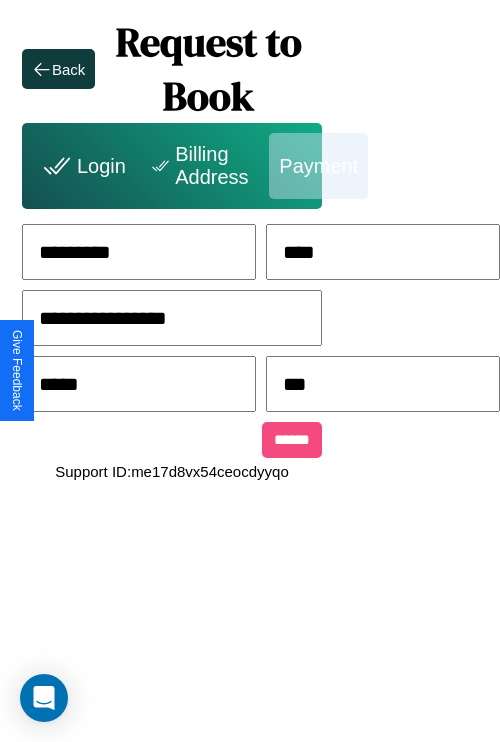 type on "***" 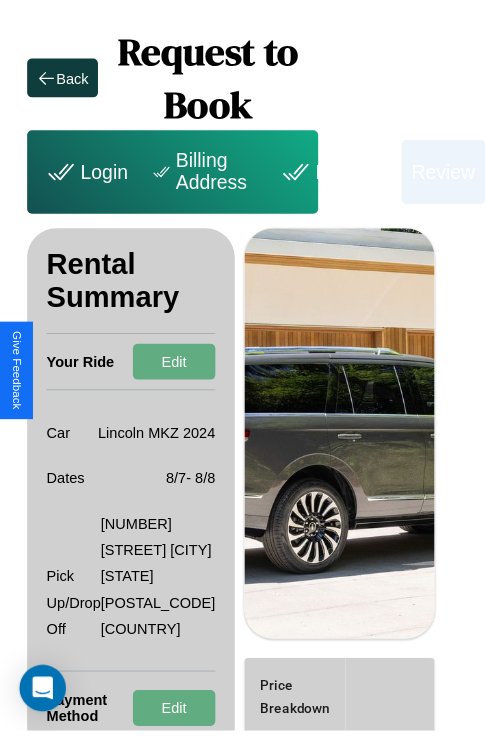 scroll, scrollTop: 0, scrollLeft: 72, axis: horizontal 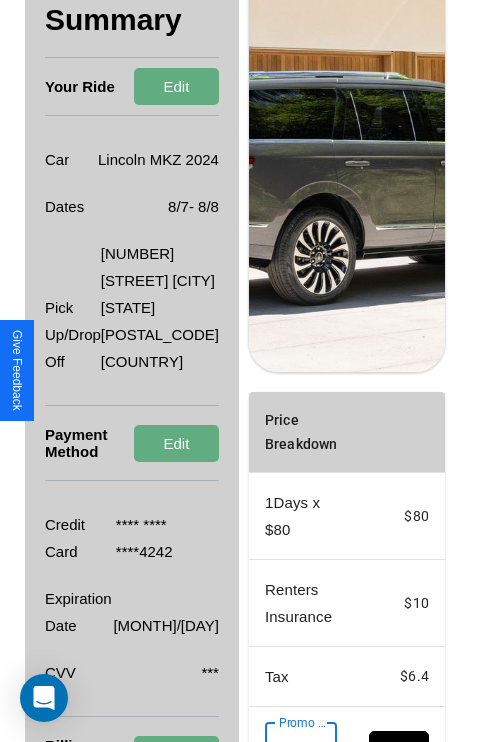 click on "Promo Code" at bounding box center (290, 751) 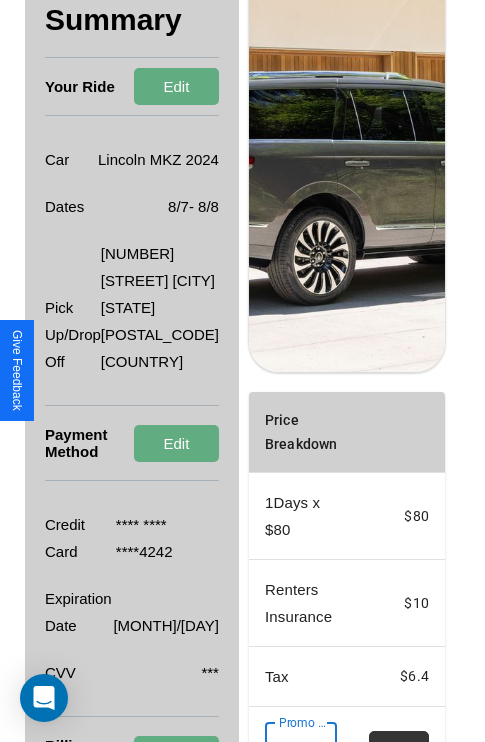 type on "**********" 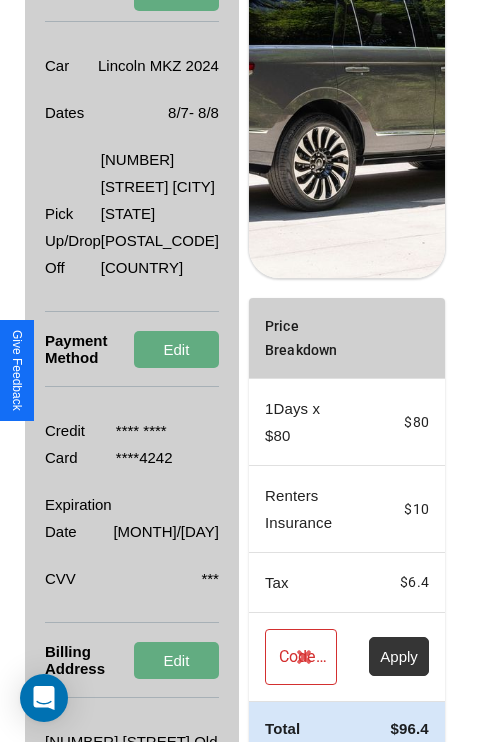 scroll, scrollTop: 428, scrollLeft: 72, axis: both 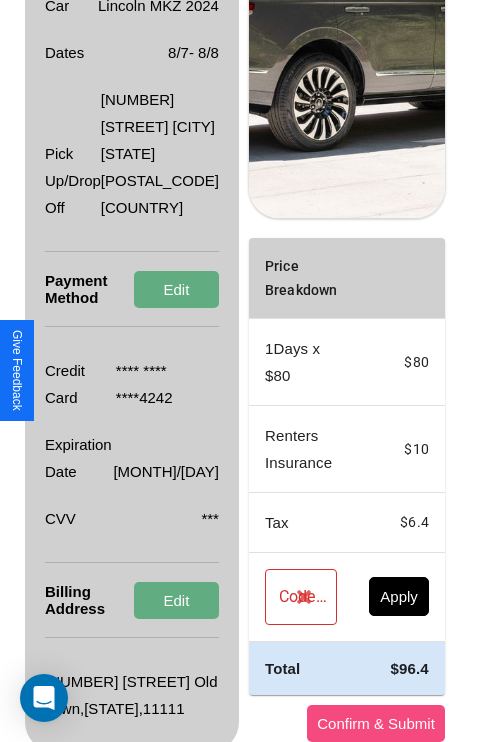 click on "Confirm & Submit" at bounding box center [376, 723] 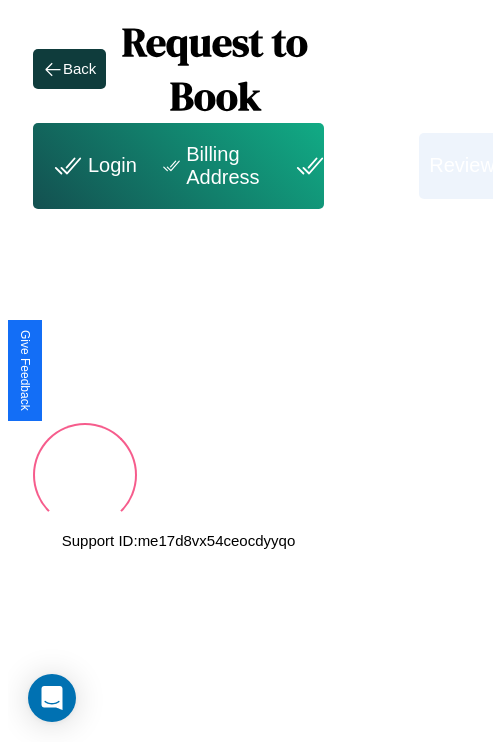 scroll, scrollTop: 0, scrollLeft: 72, axis: horizontal 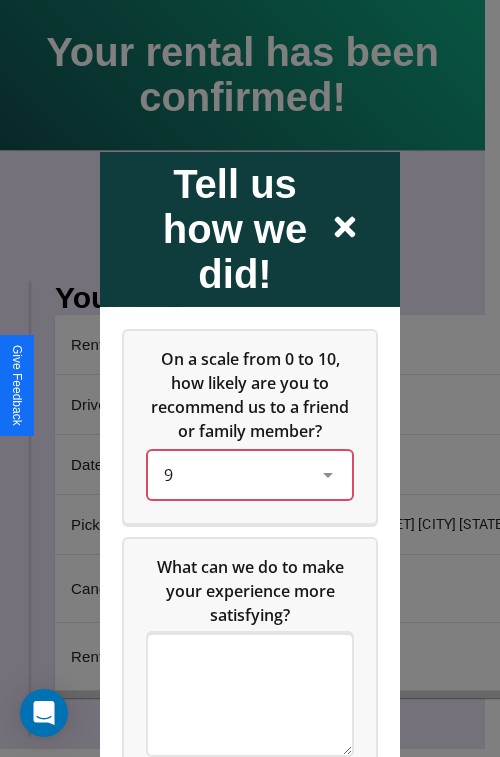 click on "9" at bounding box center [234, 474] 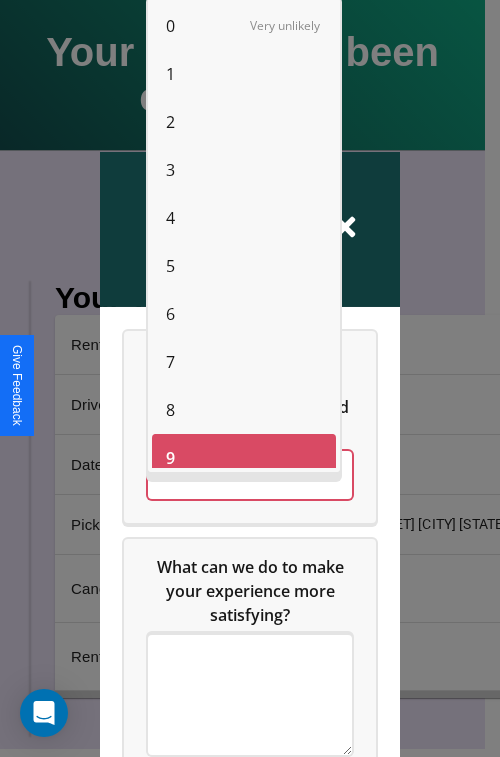 scroll, scrollTop: 14, scrollLeft: 0, axis: vertical 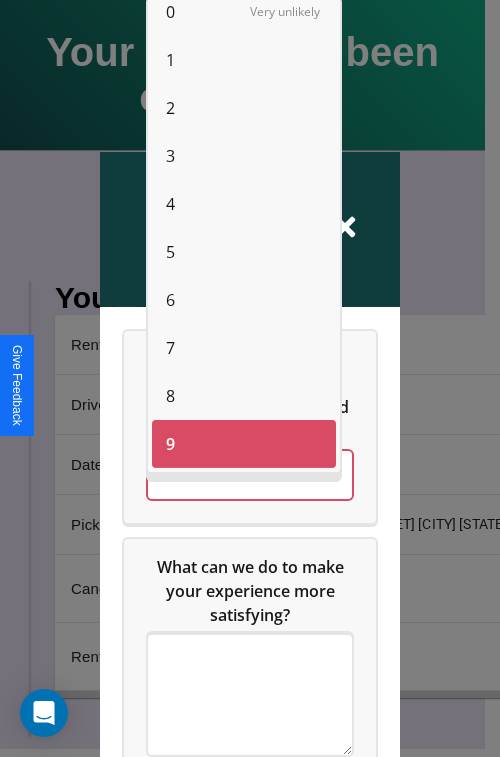 click on "2" at bounding box center [170, 108] 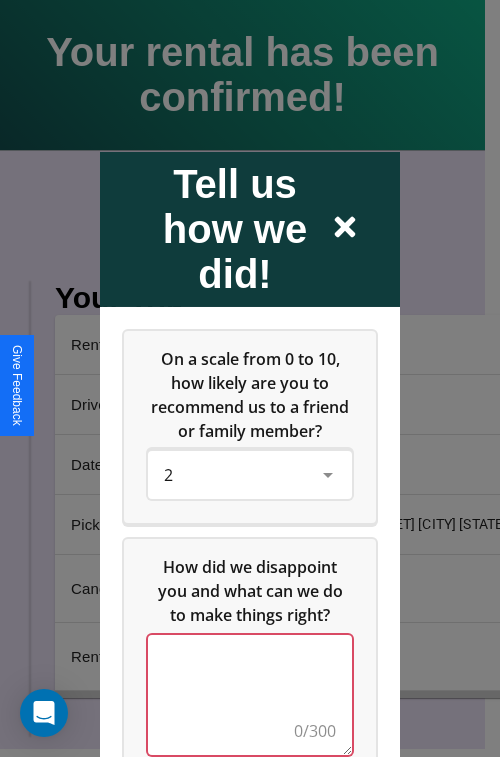 click at bounding box center (250, 694) 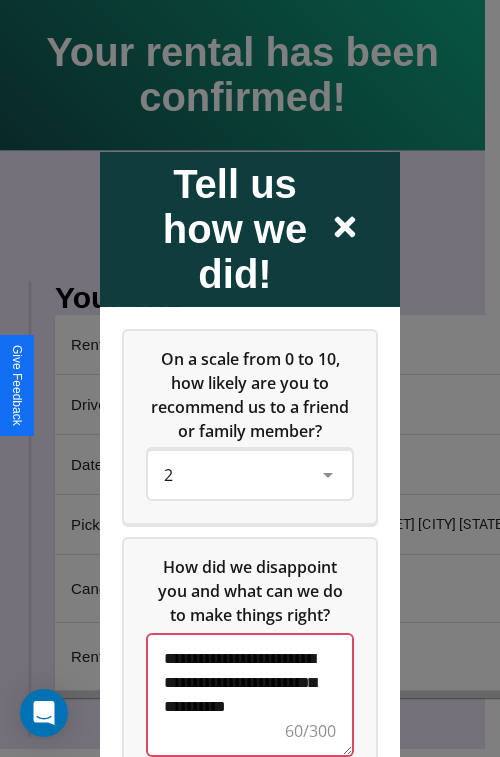 scroll, scrollTop: 5, scrollLeft: 0, axis: vertical 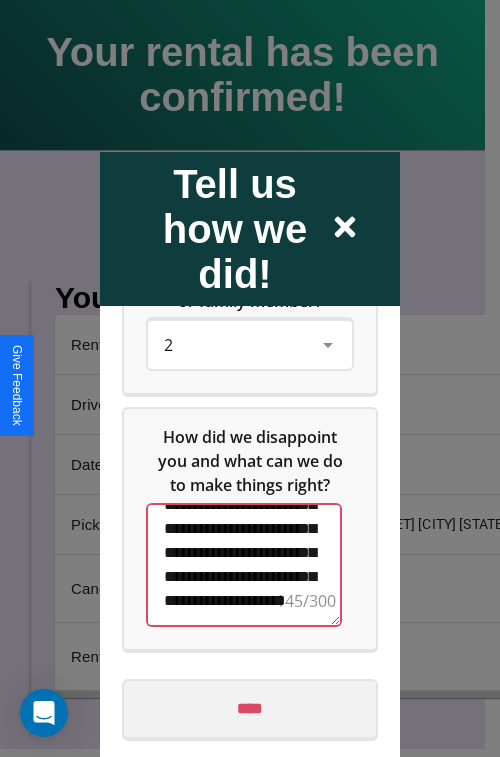type on "**********" 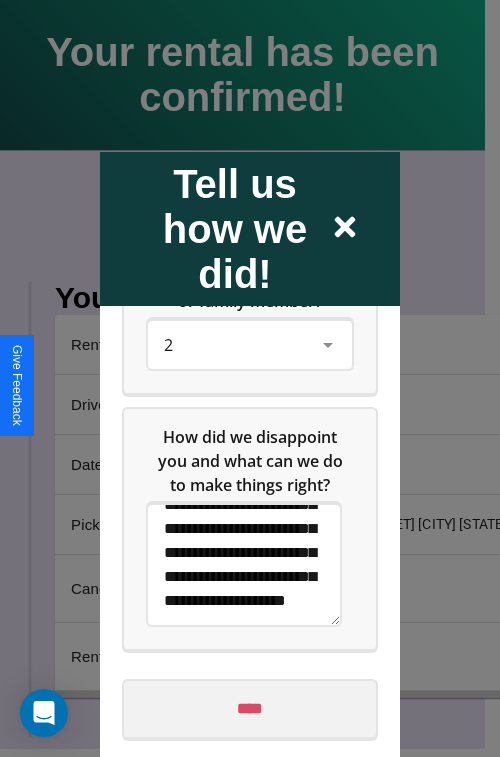click on "****" at bounding box center (250, 708) 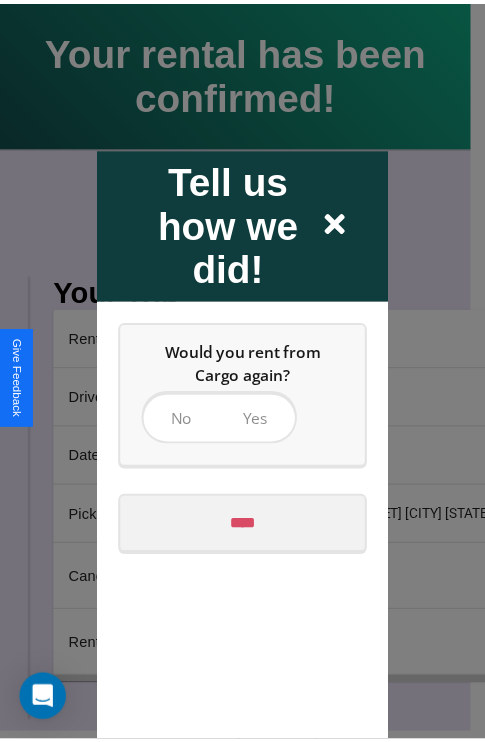 scroll, scrollTop: 0, scrollLeft: 0, axis: both 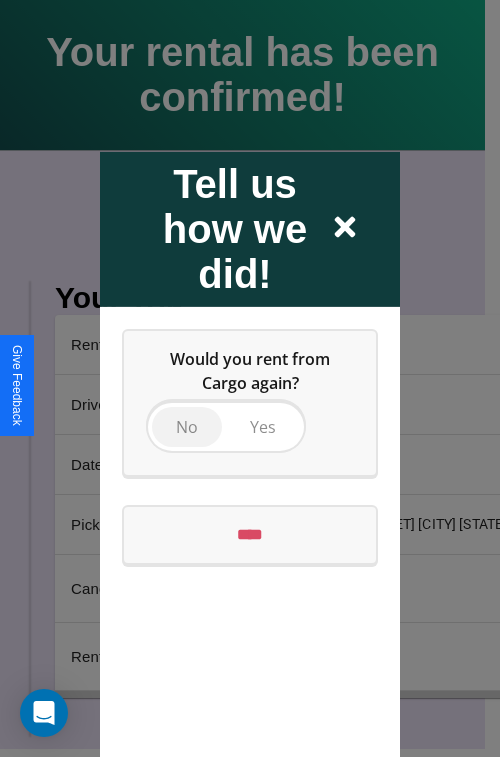 click on "No" at bounding box center (187, 426) 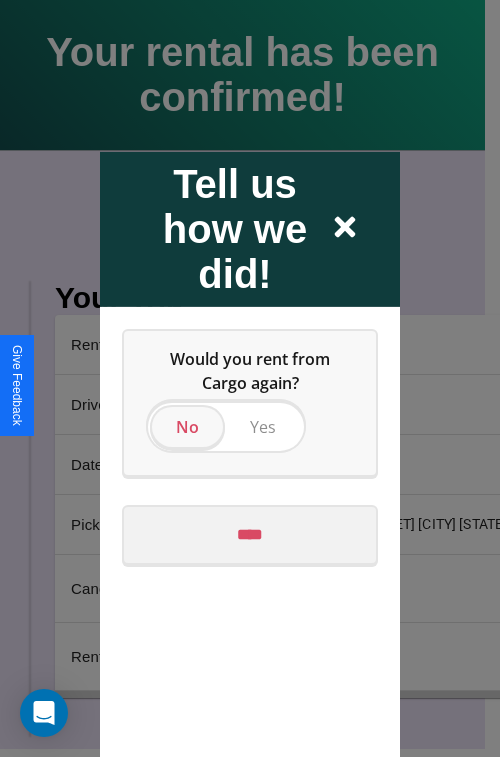 click on "****" at bounding box center [250, 534] 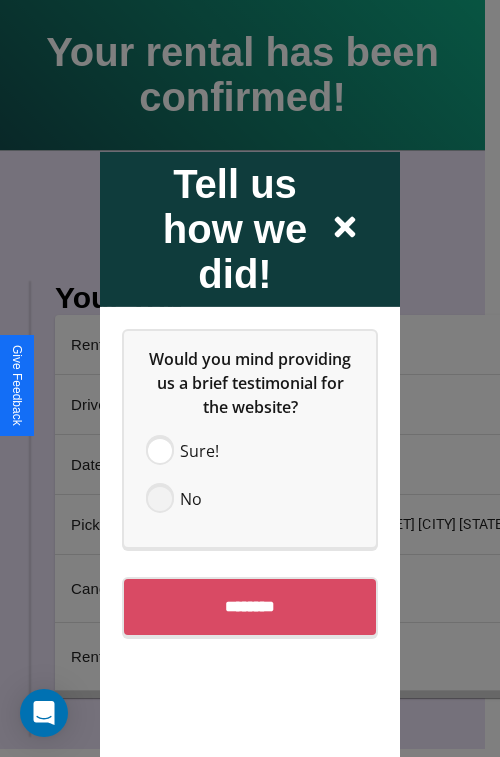 click at bounding box center [160, 498] 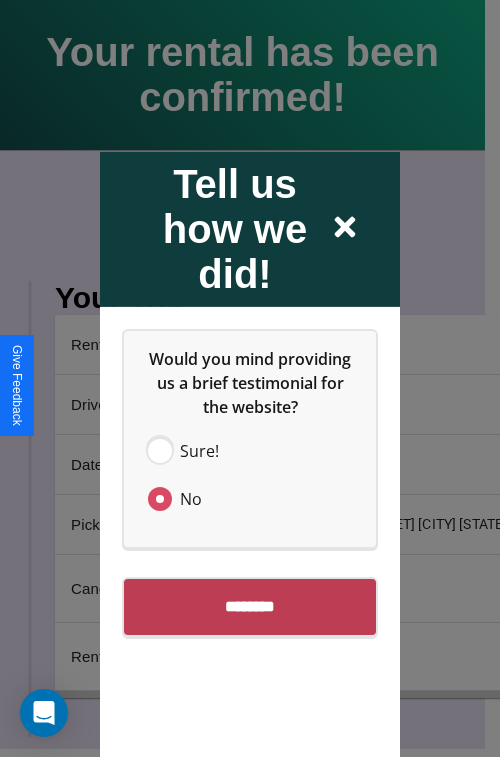 click on "********" at bounding box center (250, 606) 